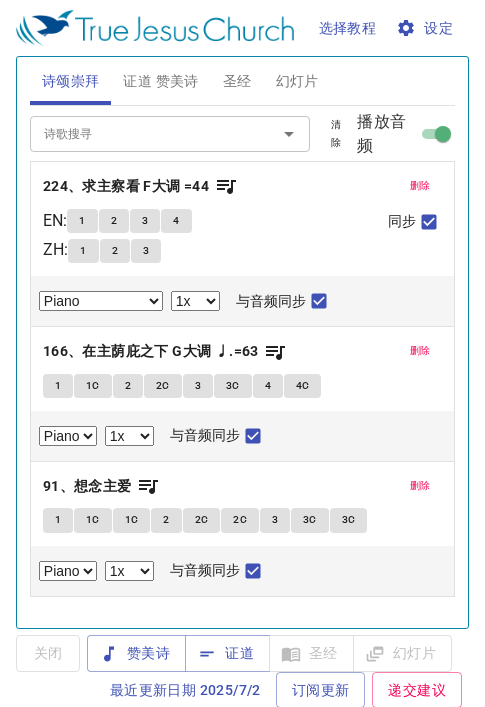 select on "1" 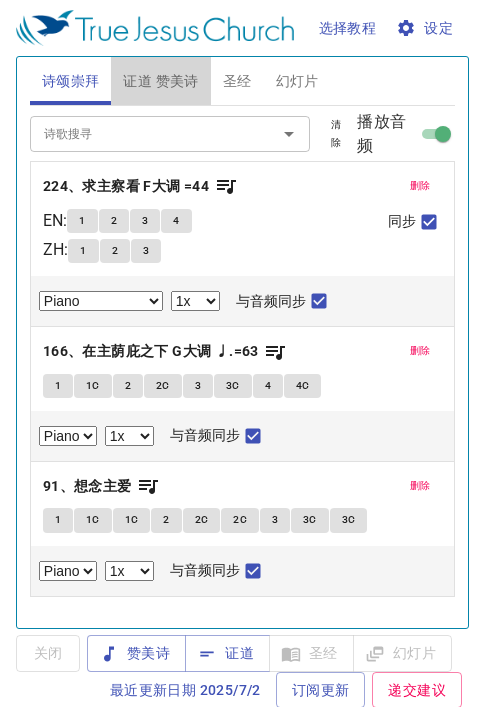 click on "证道 赞美诗" at bounding box center [160, 81] 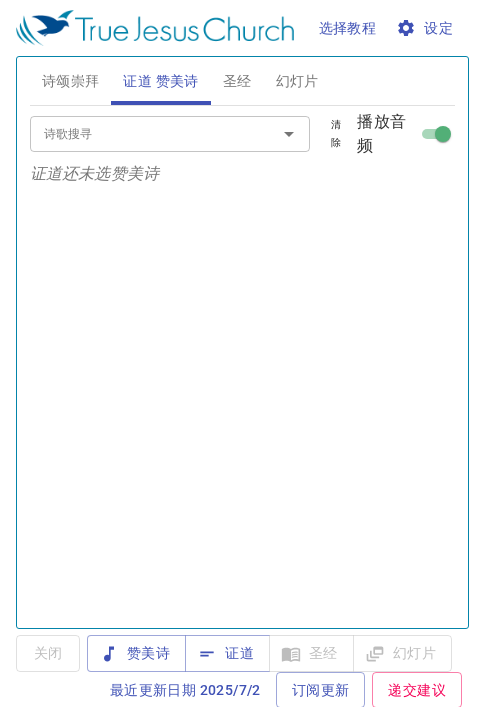 click on "证道" at bounding box center [227, 653] 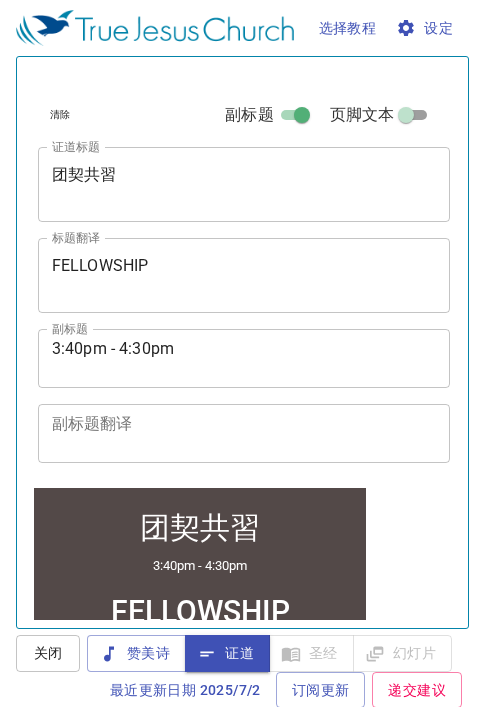 scroll, scrollTop: 571, scrollLeft: 0, axis: vertical 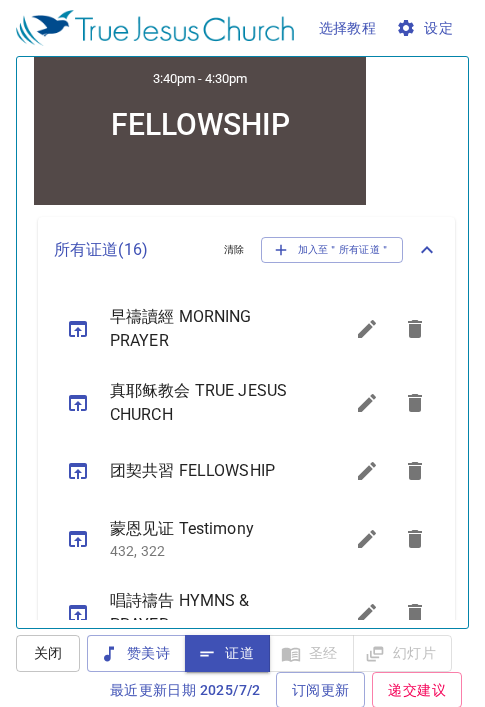 click 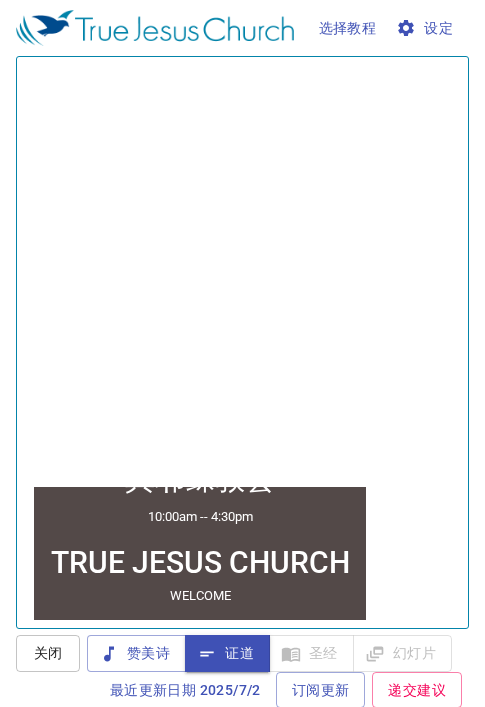 scroll, scrollTop: 0, scrollLeft: 0, axis: both 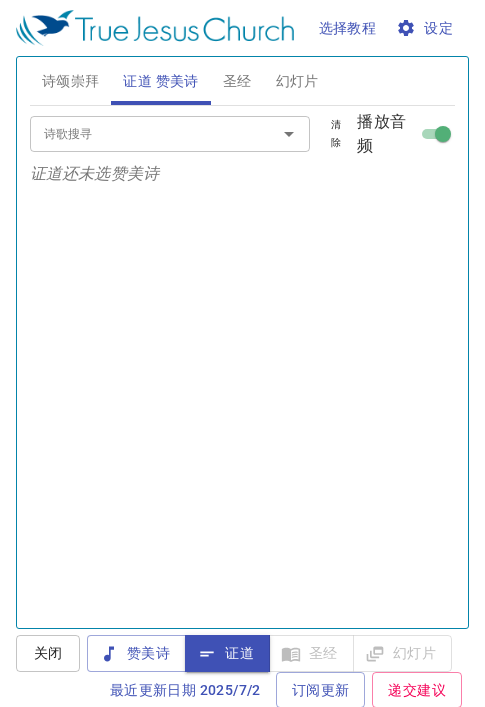 click on "幻灯片" at bounding box center (297, 81) 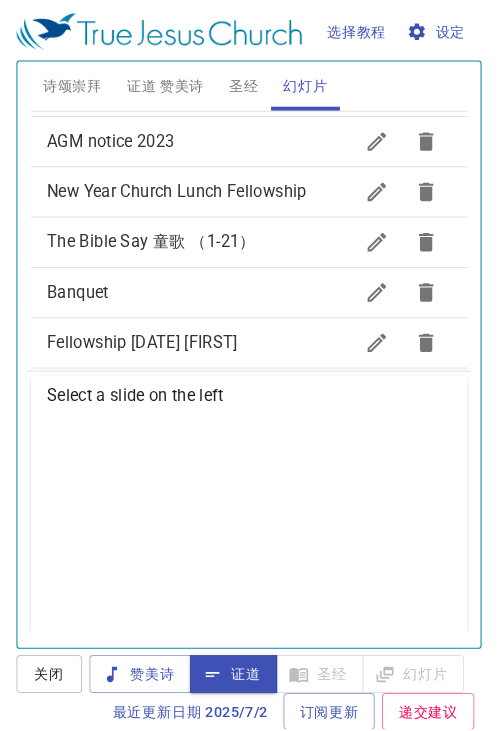 scroll, scrollTop: 704, scrollLeft: 0, axis: vertical 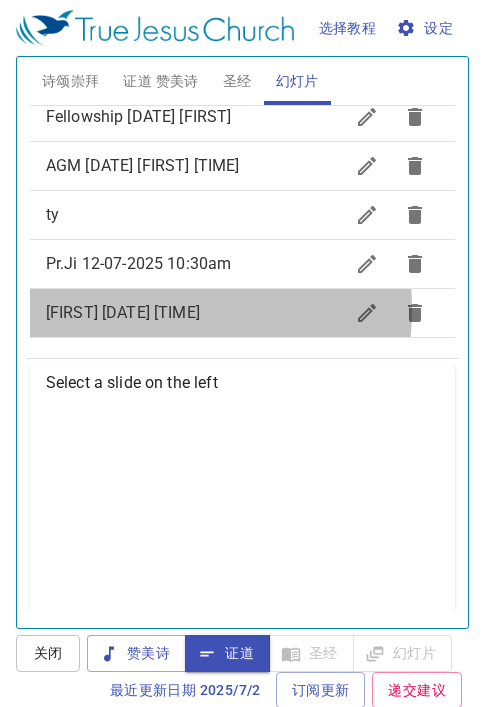 click on "[NAME] [DATE] [TIME]" at bounding box center (123, 312) 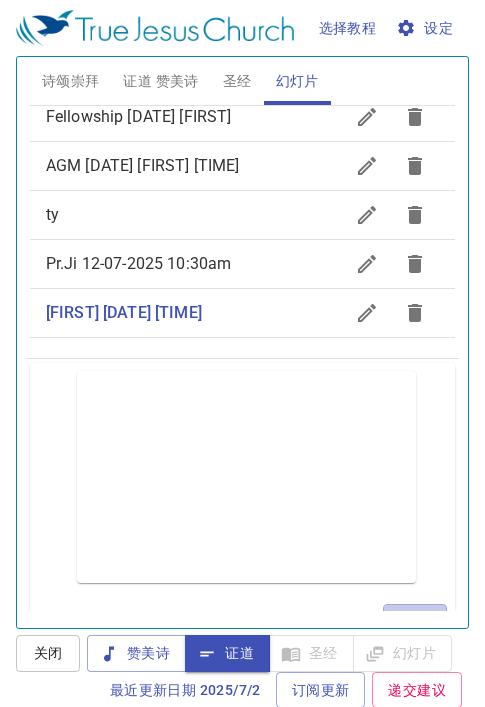 click on "投射" at bounding box center [415, 622] 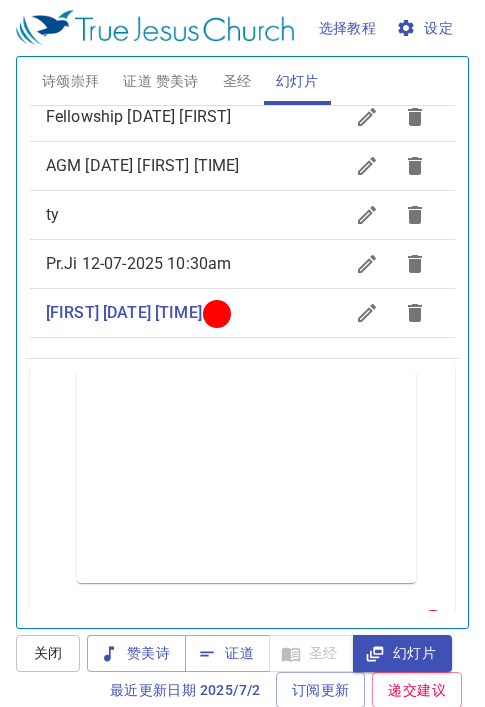 click on "证道 赞美诗" at bounding box center [160, 81] 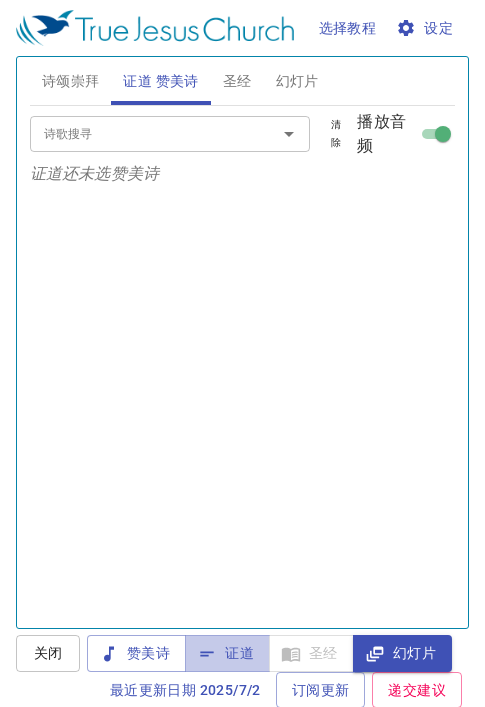 click on "证道" at bounding box center [227, 653] 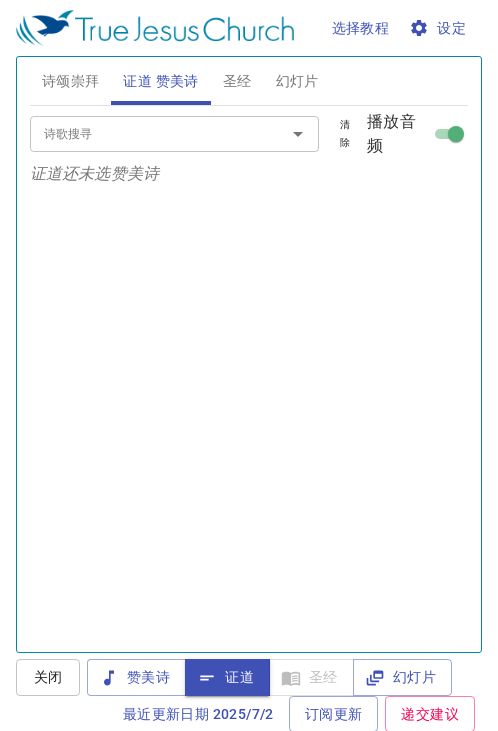 click on "关闭" at bounding box center [48, 677] 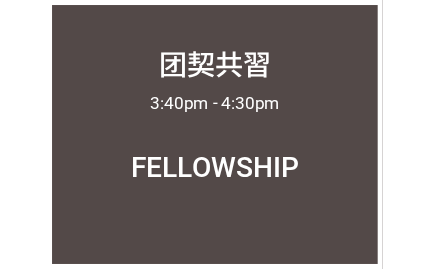 scroll, scrollTop: 0, scrollLeft: 0, axis: both 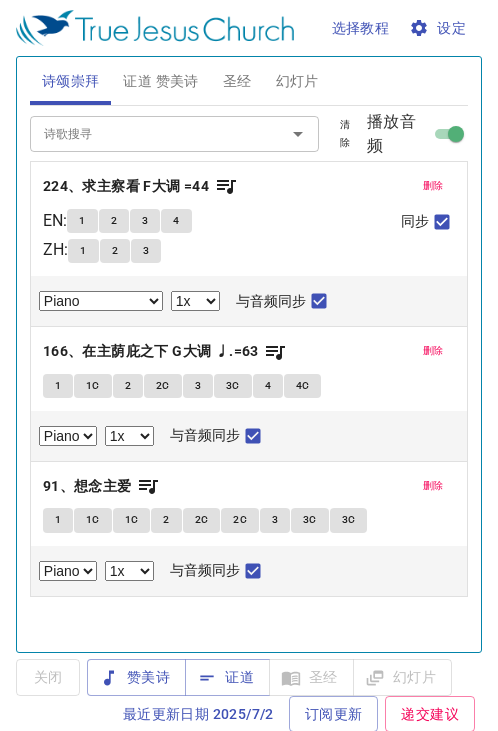 select on "1" 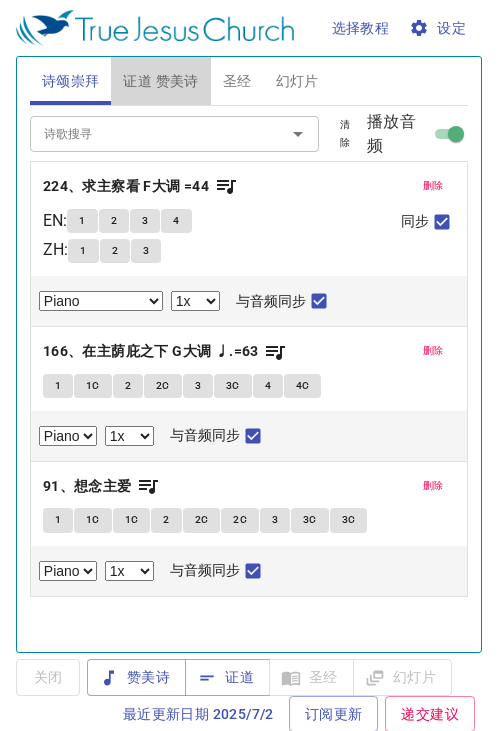 drag, startPoint x: 168, startPoint y: 80, endPoint x: 181, endPoint y: 180, distance: 100.84146 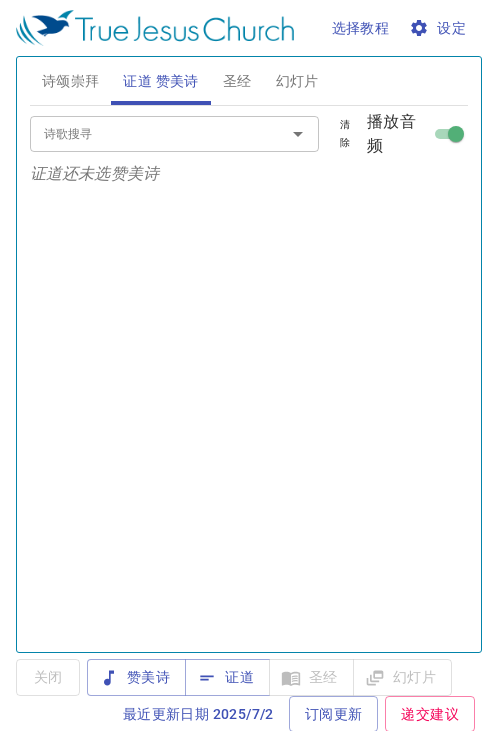 click on "证道" at bounding box center (227, 677) 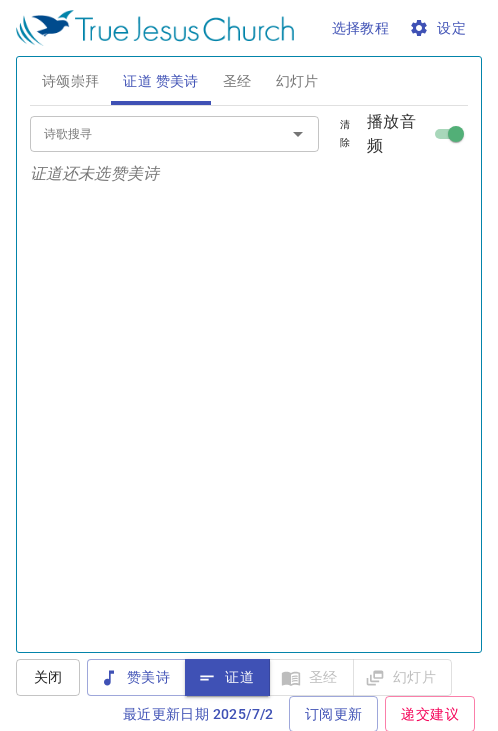 scroll, scrollTop: 466, scrollLeft: 0, axis: vertical 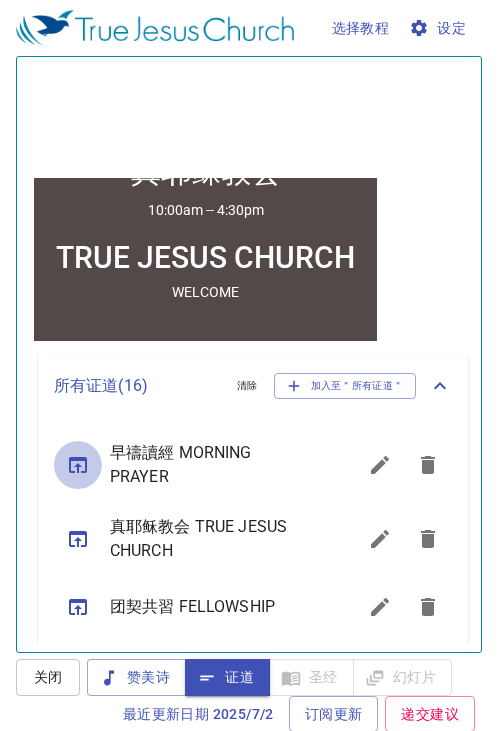 click 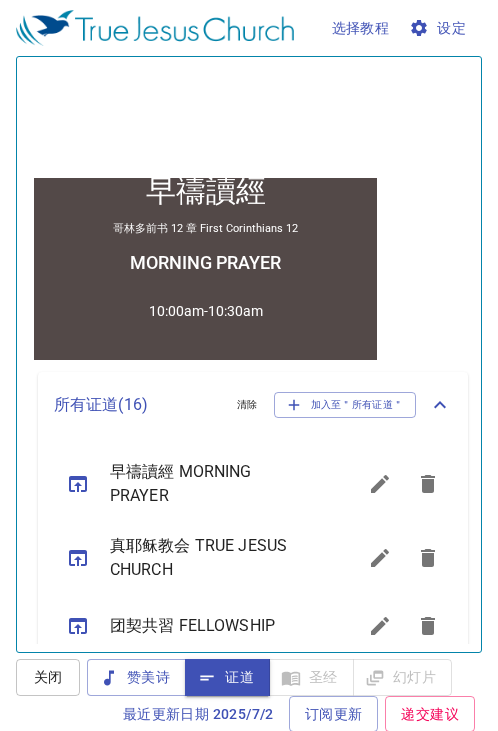 scroll, scrollTop: 485, scrollLeft: 0, axis: vertical 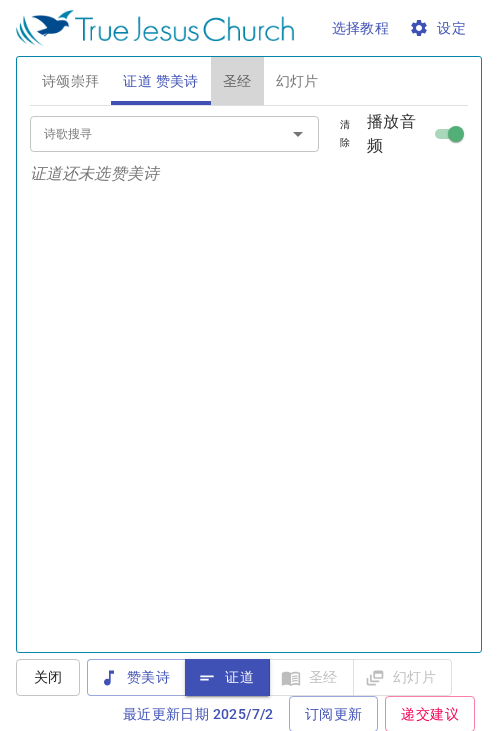 click on "圣经" at bounding box center (237, 81) 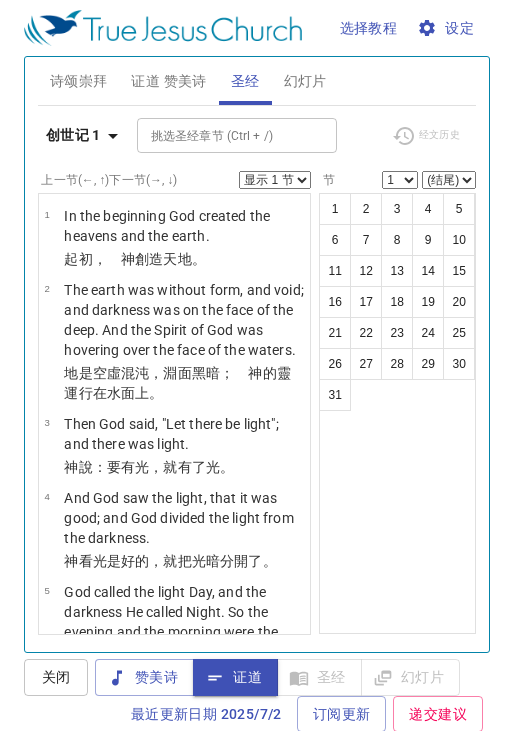 scroll, scrollTop: 466, scrollLeft: 0, axis: vertical 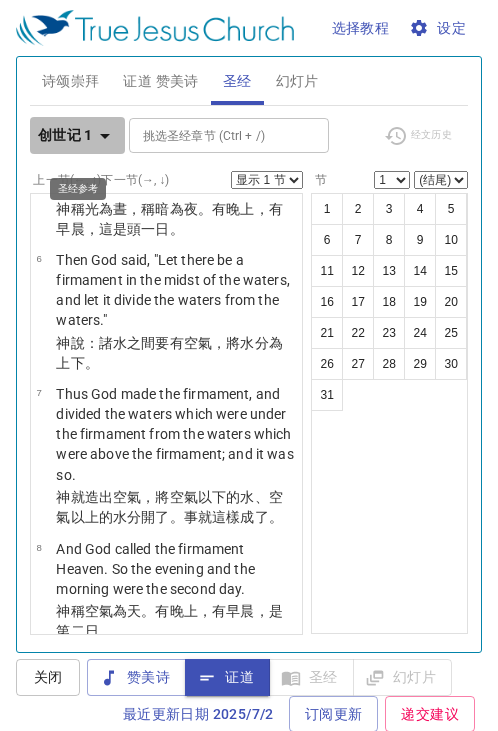 click 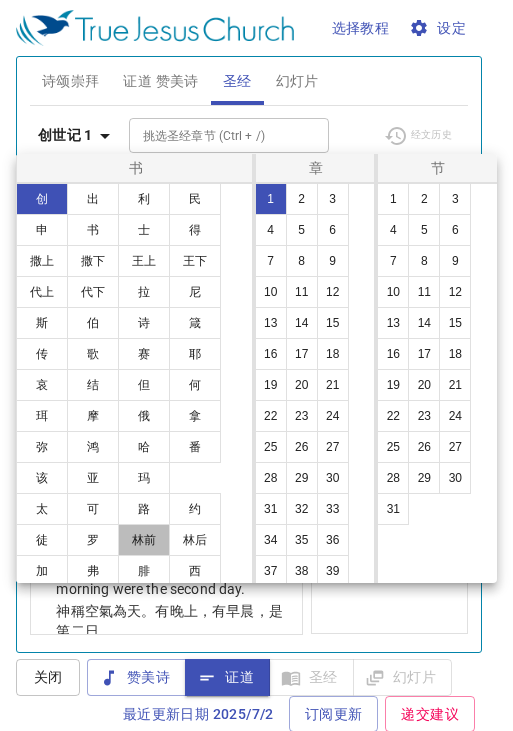 click on "林前" at bounding box center [144, 540] 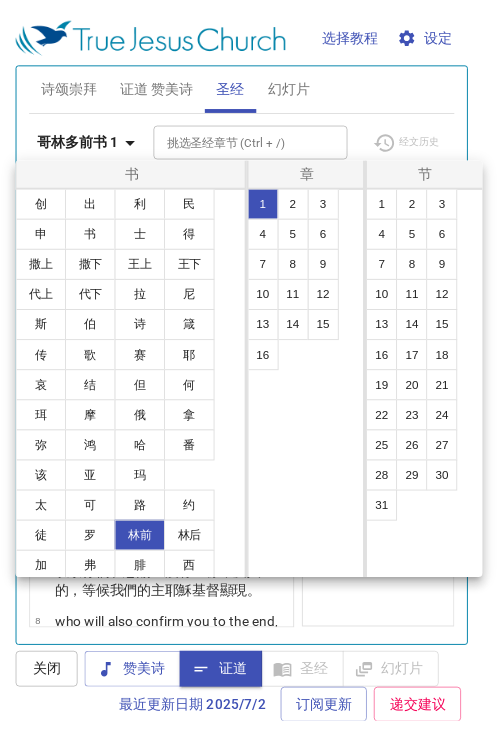 scroll, scrollTop: 0, scrollLeft: 0, axis: both 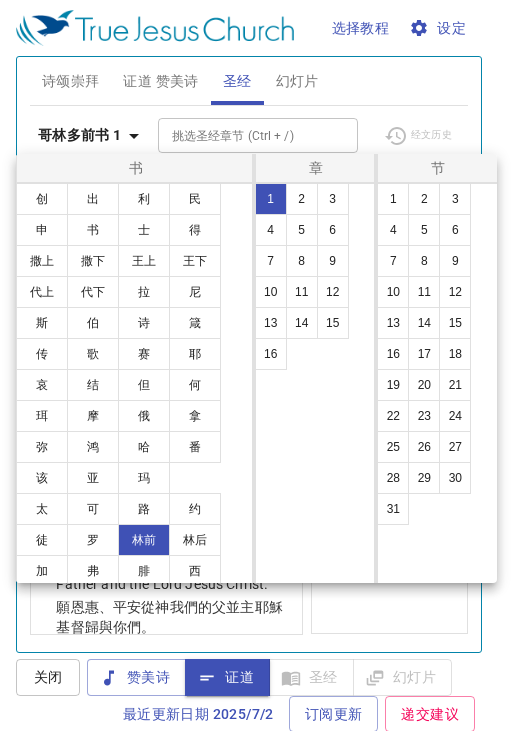 click on "12" at bounding box center (333, 292) 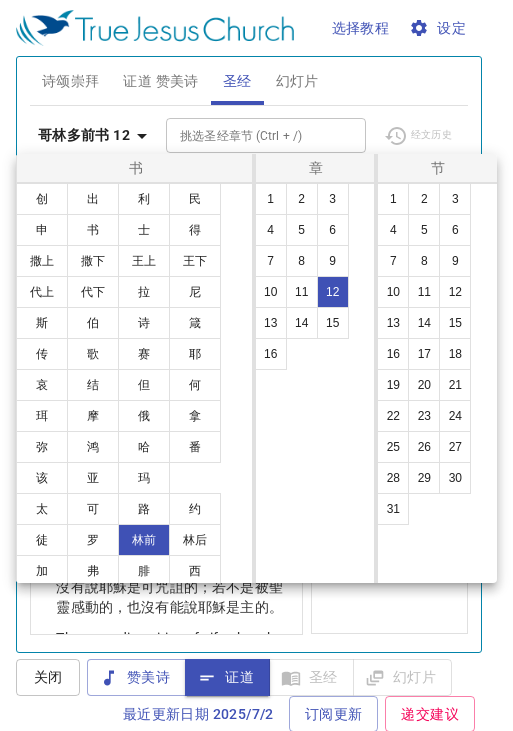 click on "1" at bounding box center (393, 199) 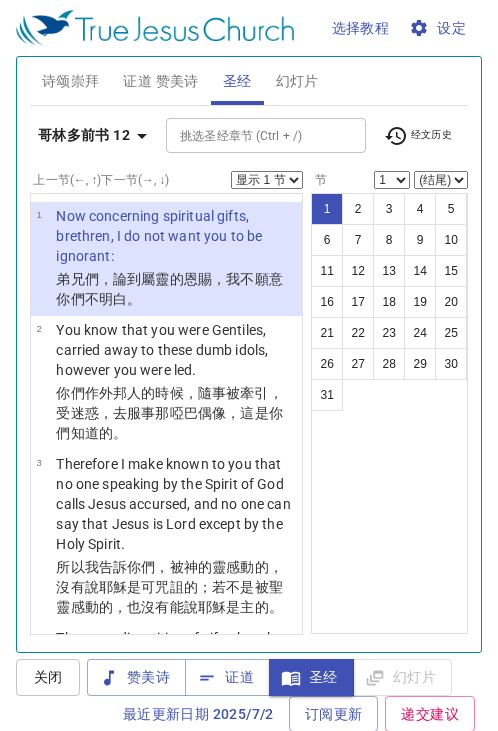 type 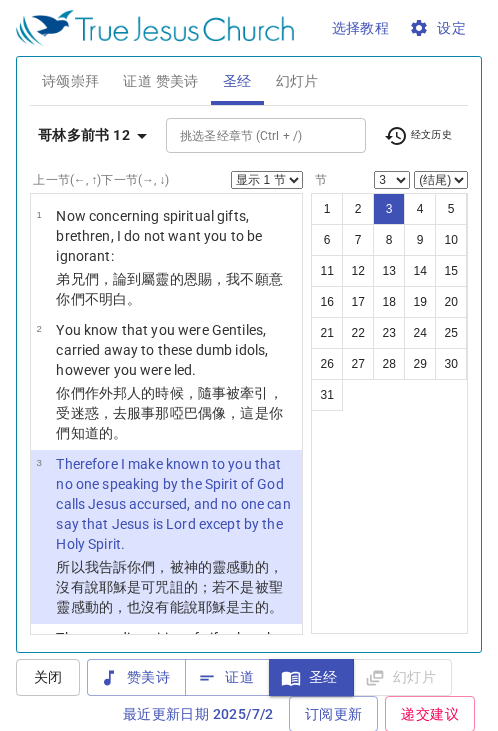 scroll, scrollTop: 143, scrollLeft: 0, axis: vertical 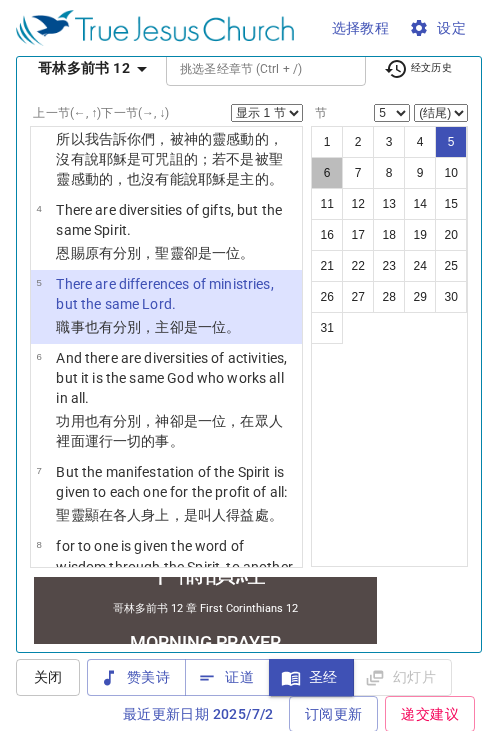 click on "6" at bounding box center (327, 173) 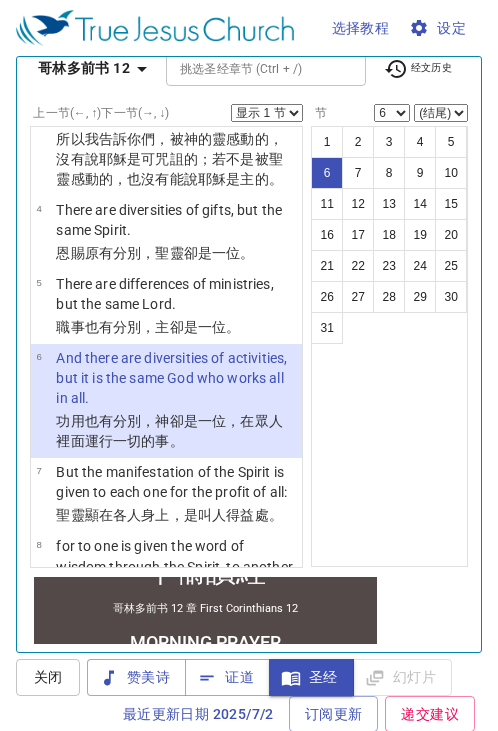 type 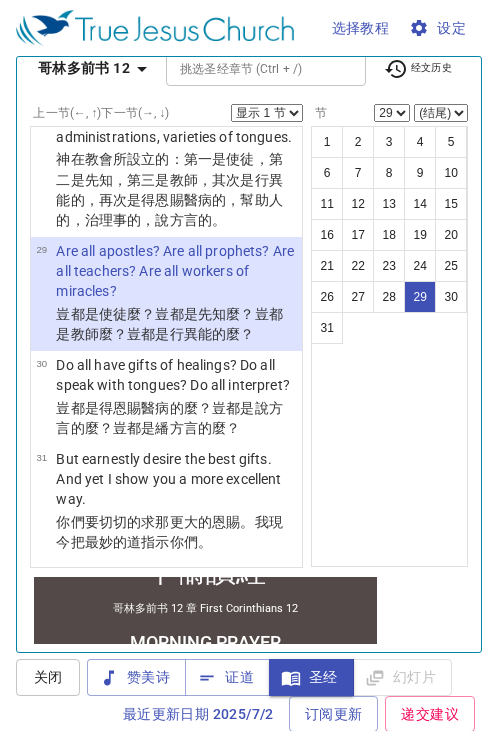 scroll, scrollTop: 3749, scrollLeft: 0, axis: vertical 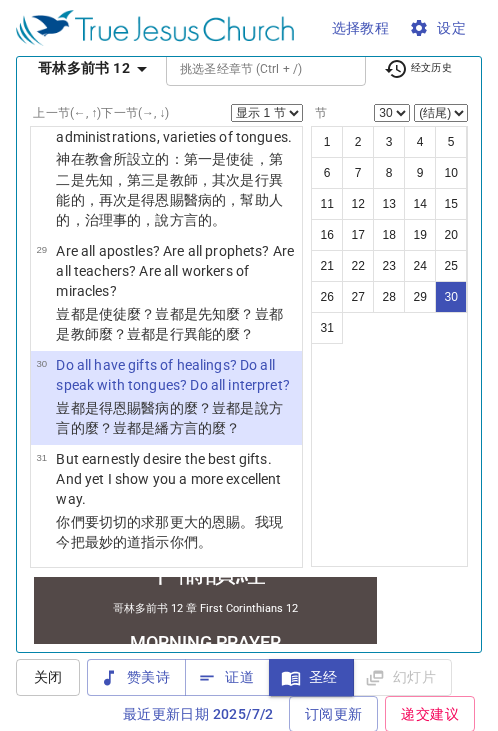 select on "31" 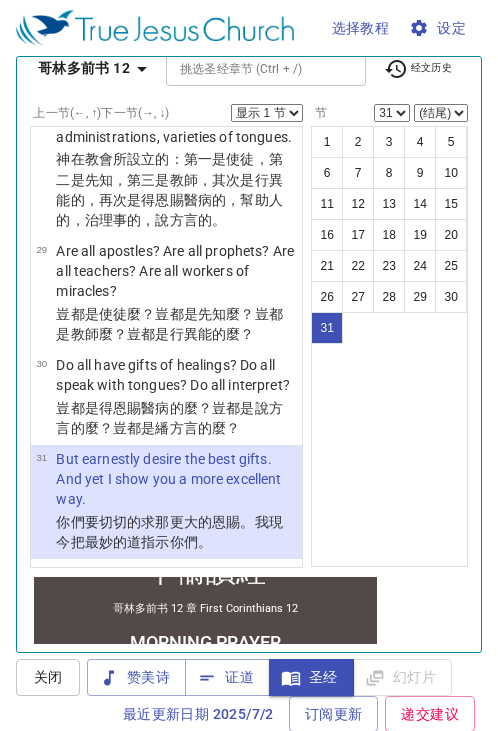 scroll, scrollTop: 3852, scrollLeft: 0, axis: vertical 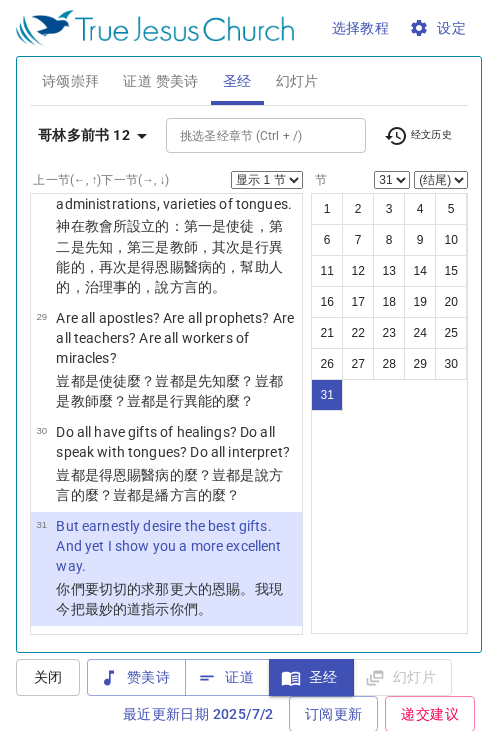 click on "证道 赞美诗" at bounding box center [160, 81] 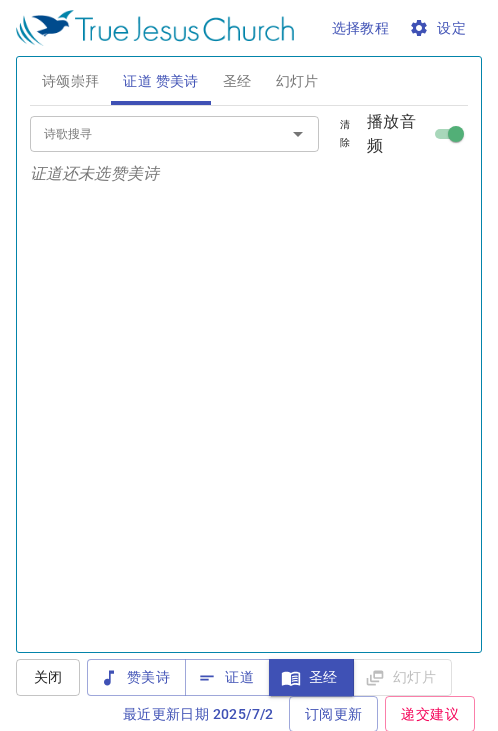 click on "证道" at bounding box center [227, 677] 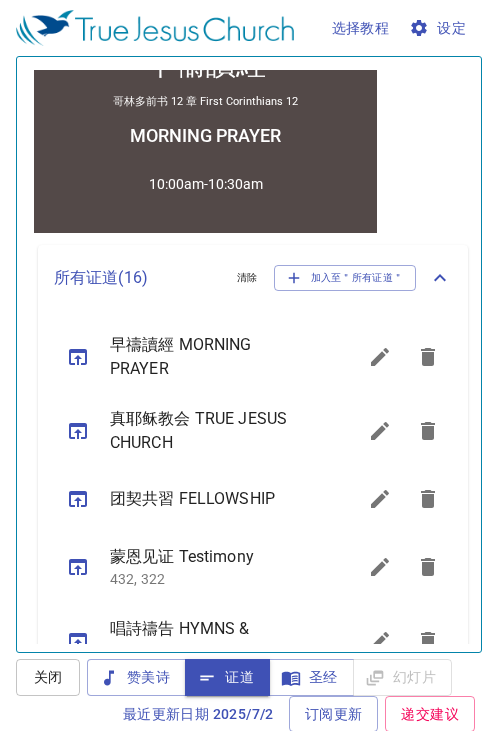 scroll, scrollTop: 595, scrollLeft: 0, axis: vertical 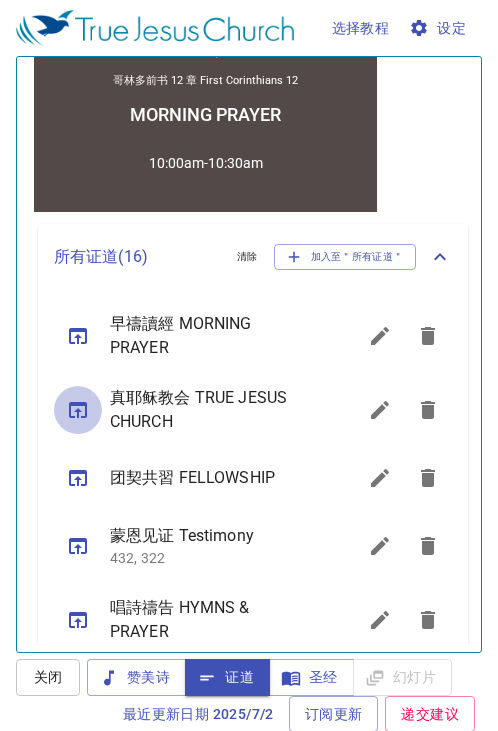 click 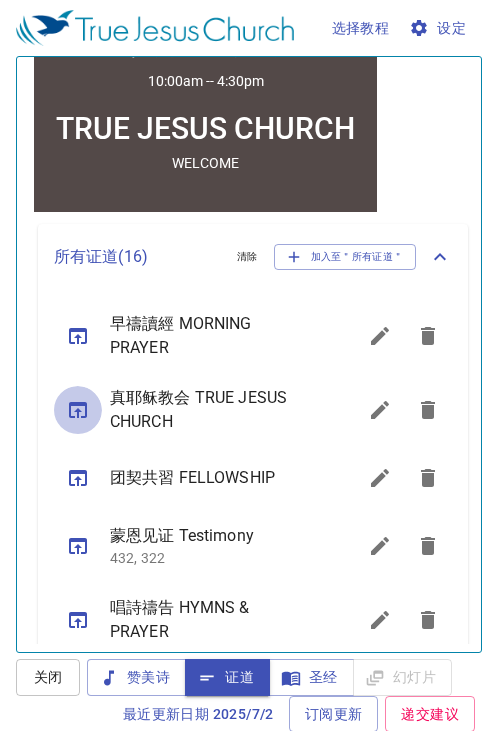 scroll, scrollTop: 466, scrollLeft: 0, axis: vertical 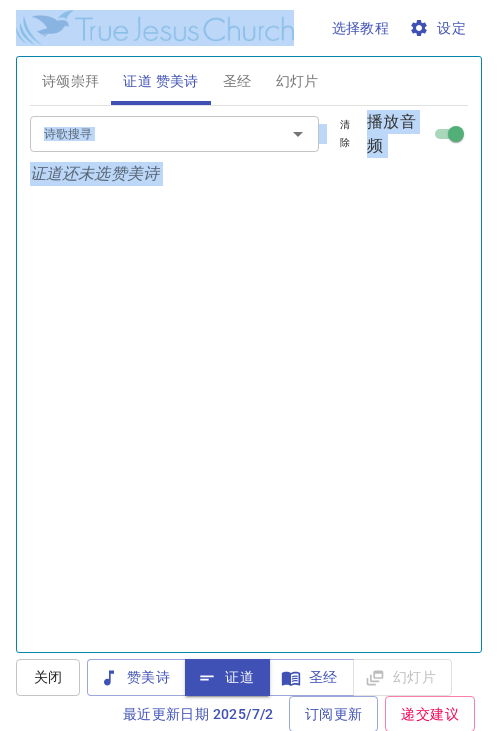 drag, startPoint x: 476, startPoint y: 363, endPoint x: 520, endPoint y: -53, distance: 418.32047 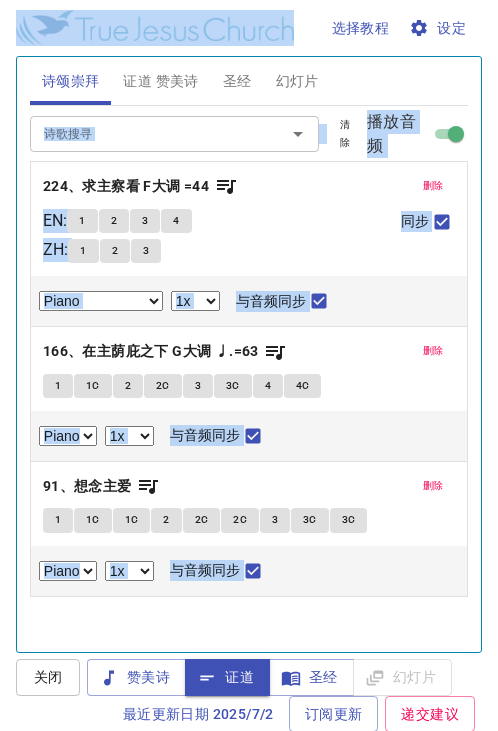 click on "赞美诗" at bounding box center [136, 677] 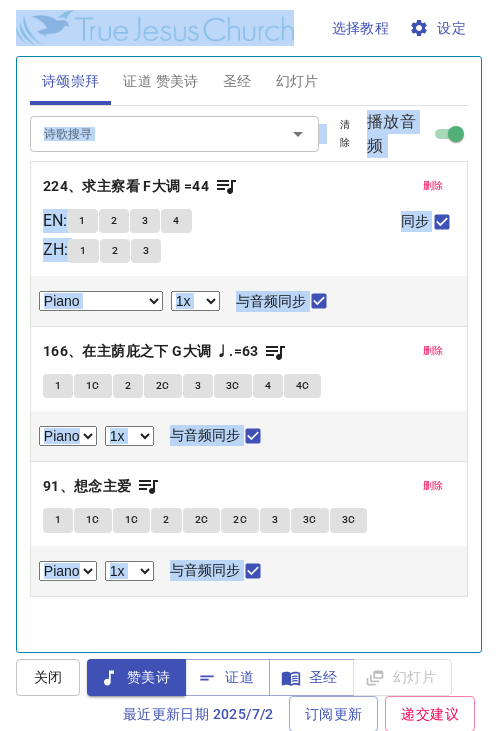 click on "删除" at bounding box center (433, 186) 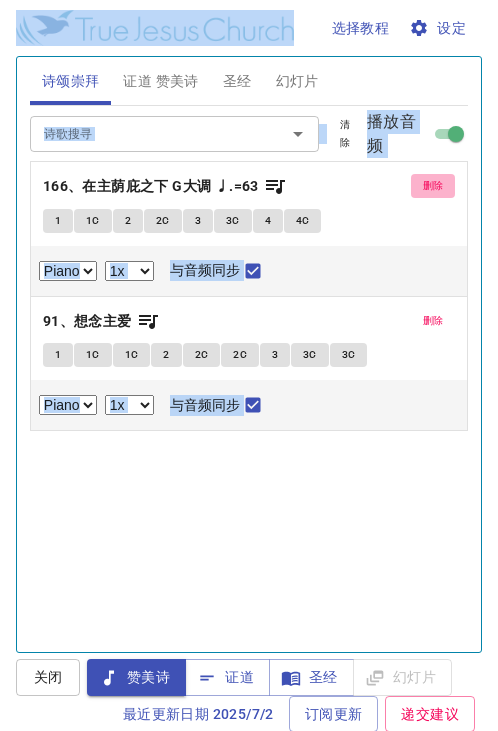 click on "删除" at bounding box center [433, 186] 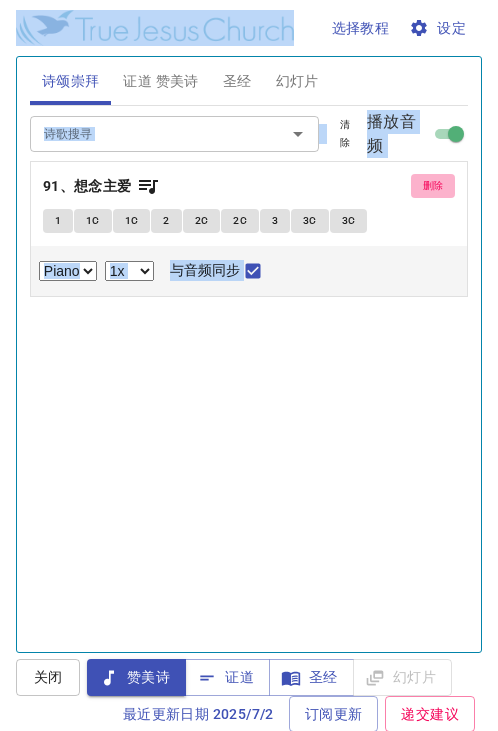 click on "删除" at bounding box center [433, 186] 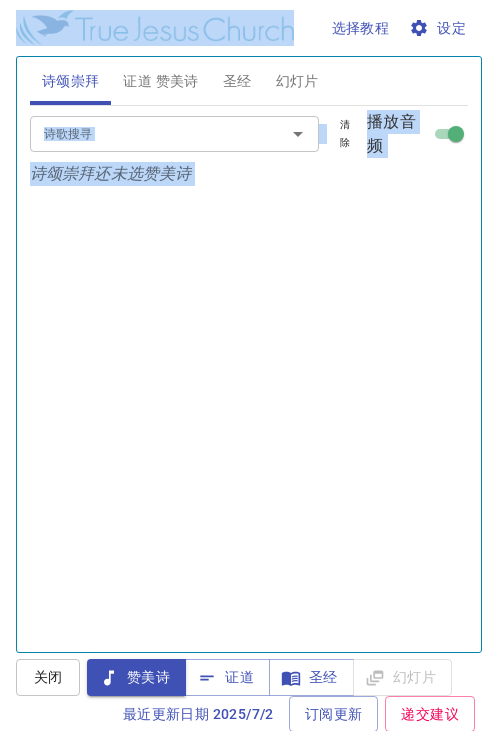 click on "诗歌搜寻" at bounding box center [175, 133] 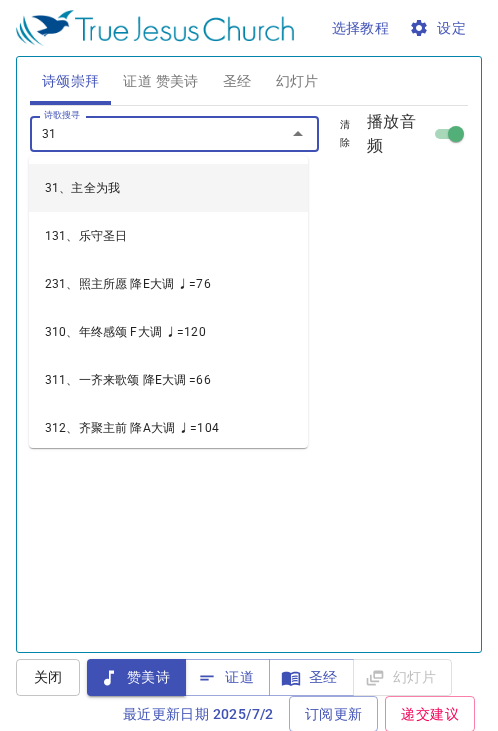 type on "318" 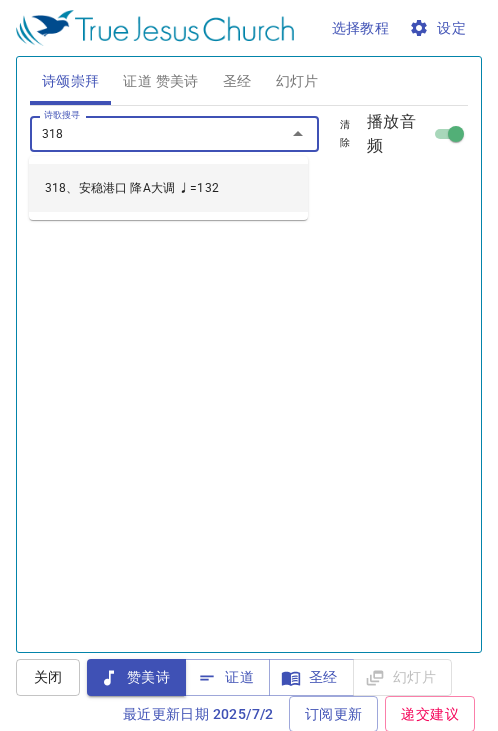 type 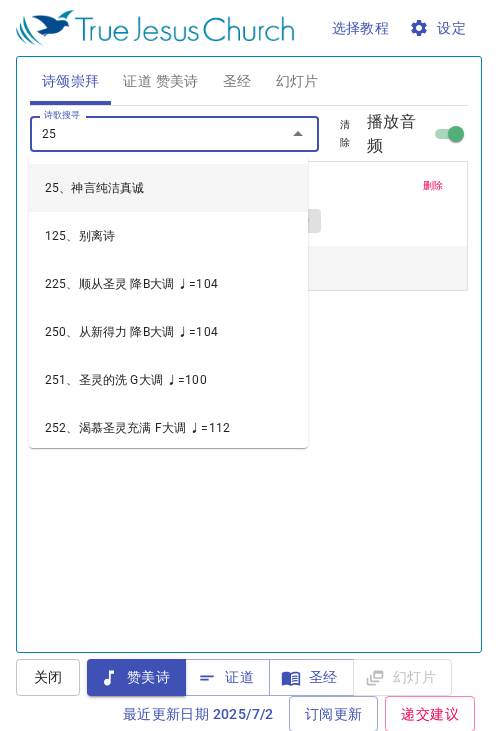 type on "255" 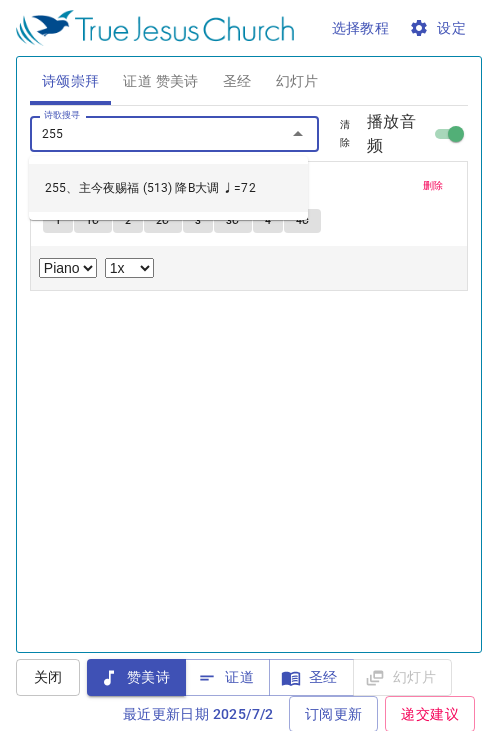 type 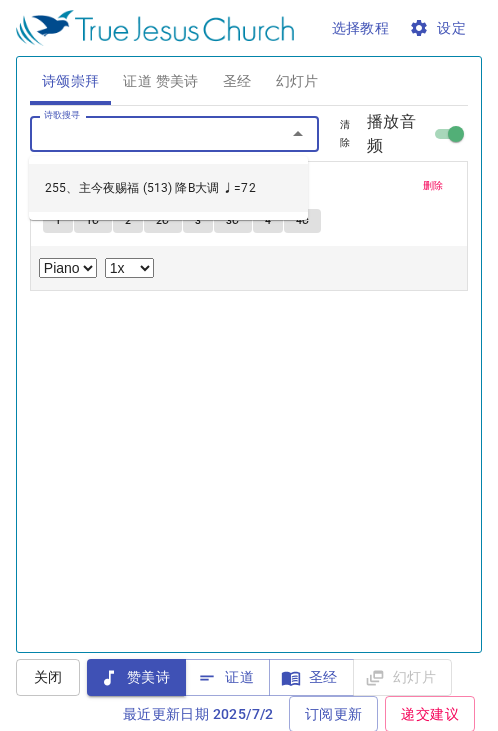 select on "1" 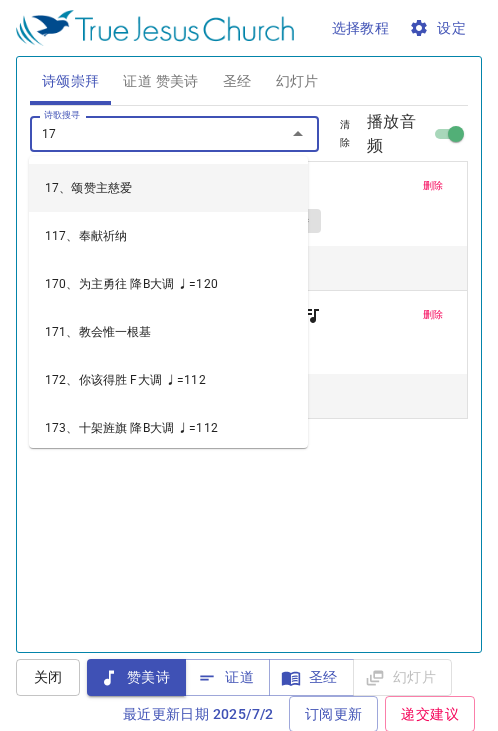type on "179" 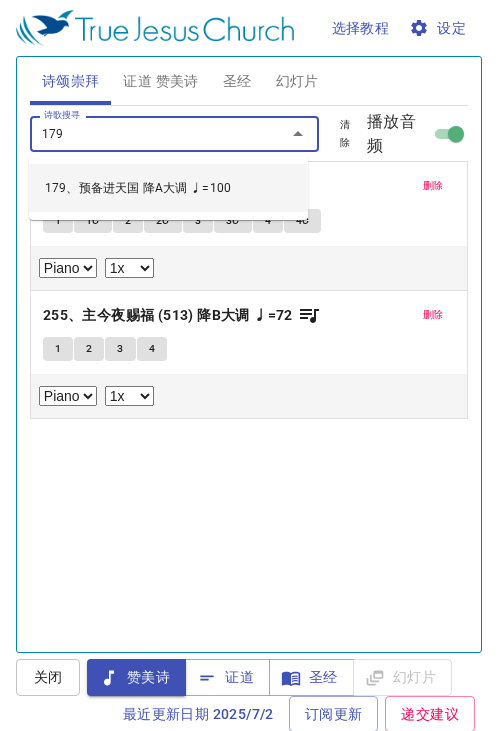 type 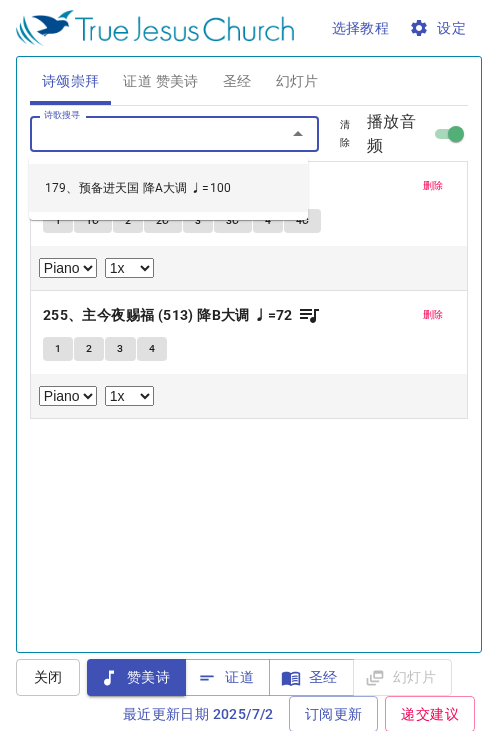 select on "1" 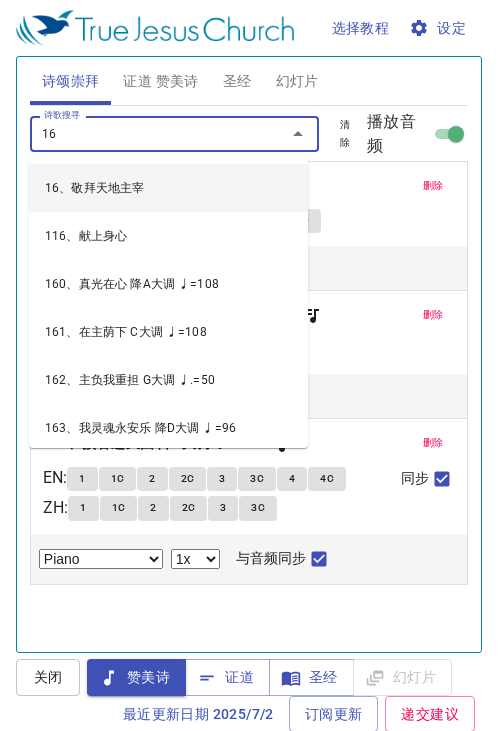 type on "164" 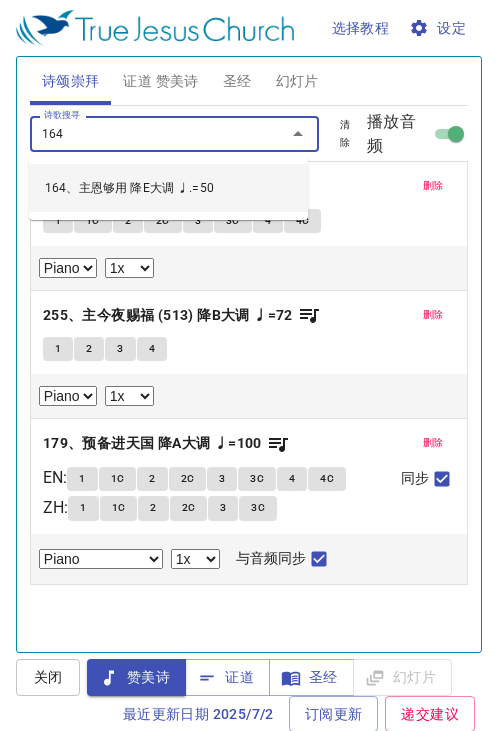 type 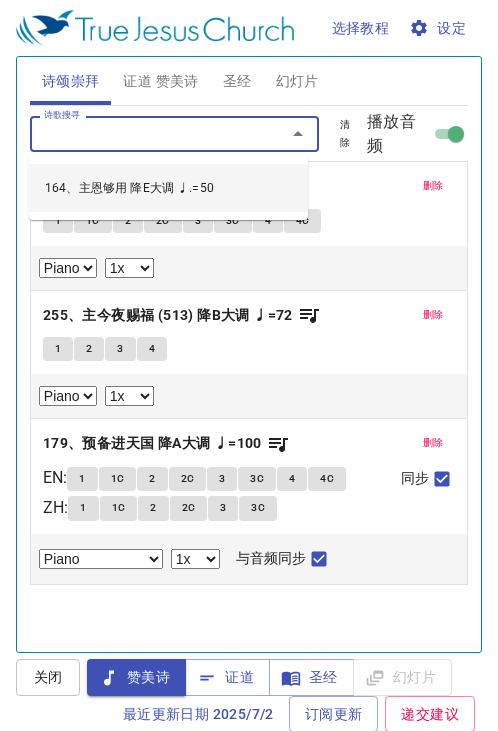 select on "1" 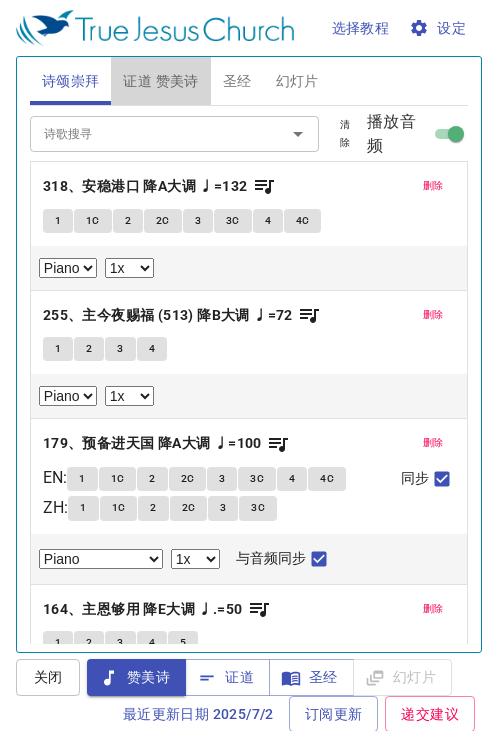 click on "证道 赞美诗" at bounding box center (160, 81) 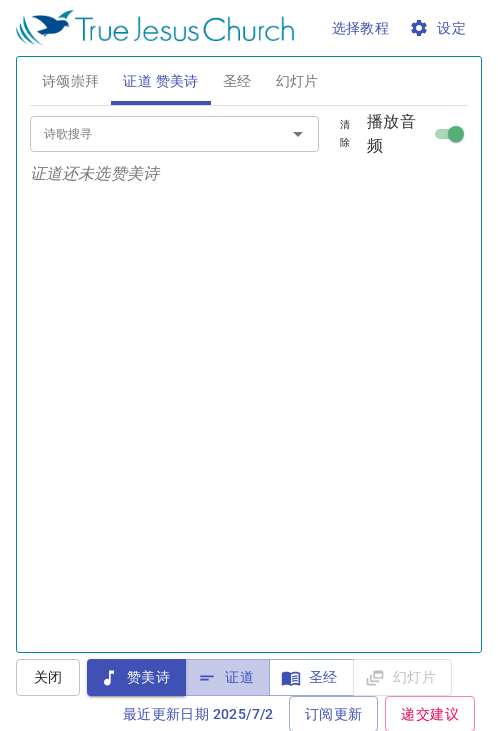 click on "证道" at bounding box center (227, 677) 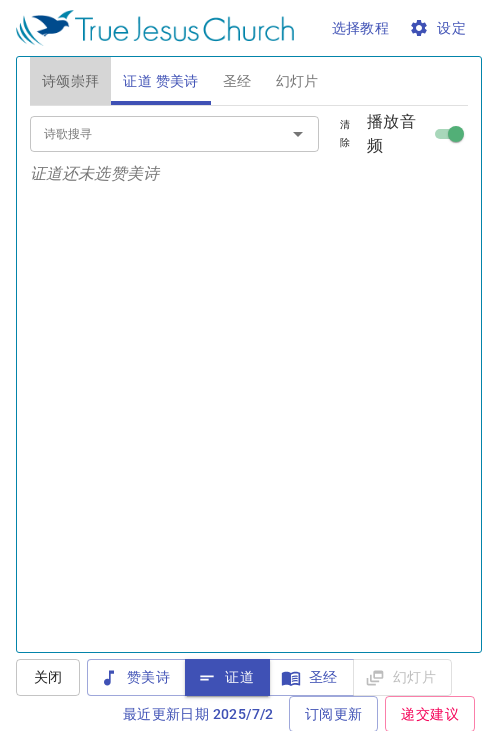 click on "诗颂崇拜" at bounding box center [71, 81] 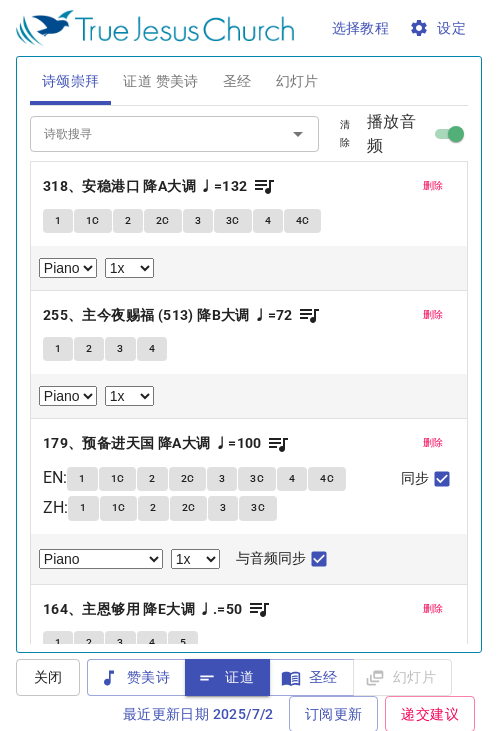click on "赞美诗" at bounding box center [136, 677] 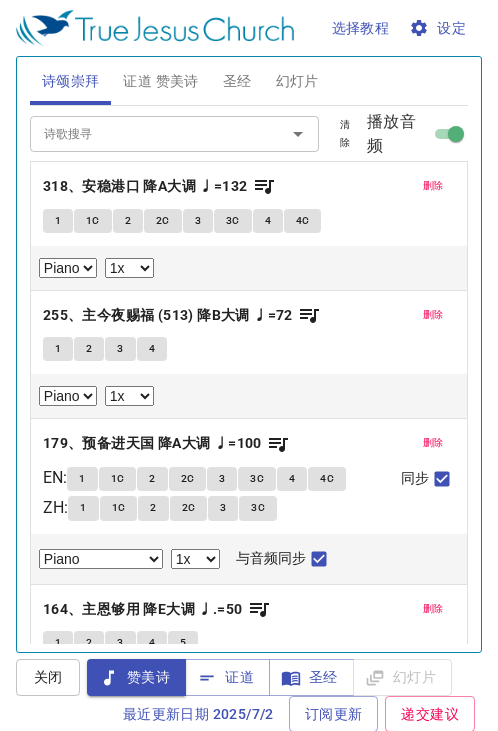 click on "1" at bounding box center [58, 221] 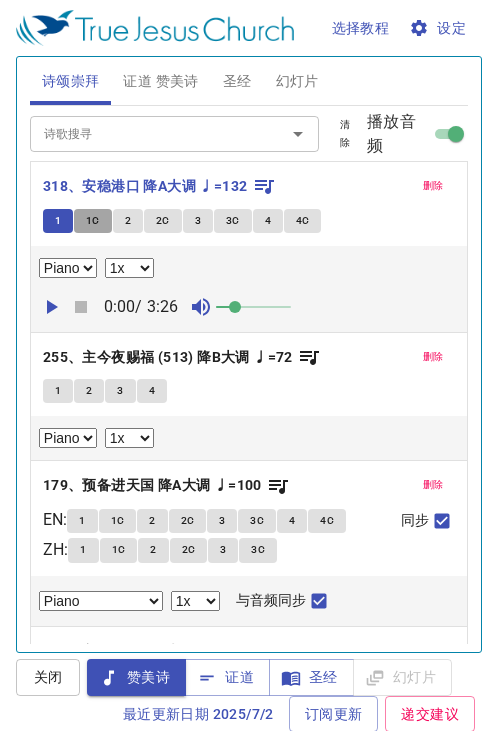 drag, startPoint x: 94, startPoint y: 222, endPoint x: 94, endPoint y: 208, distance: 14 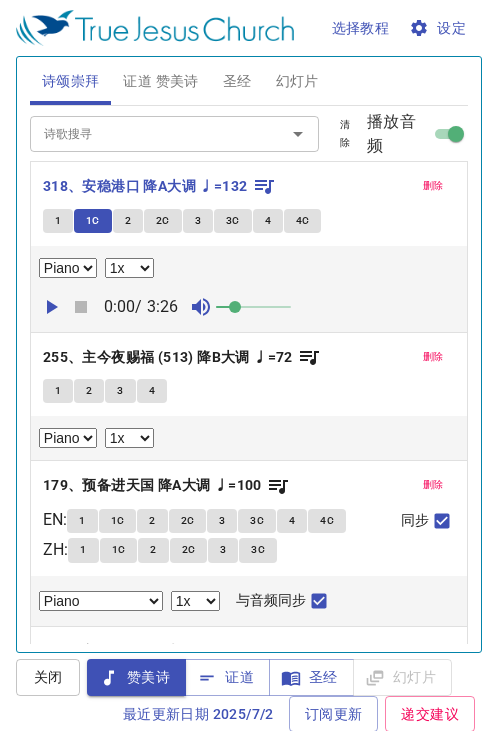 type 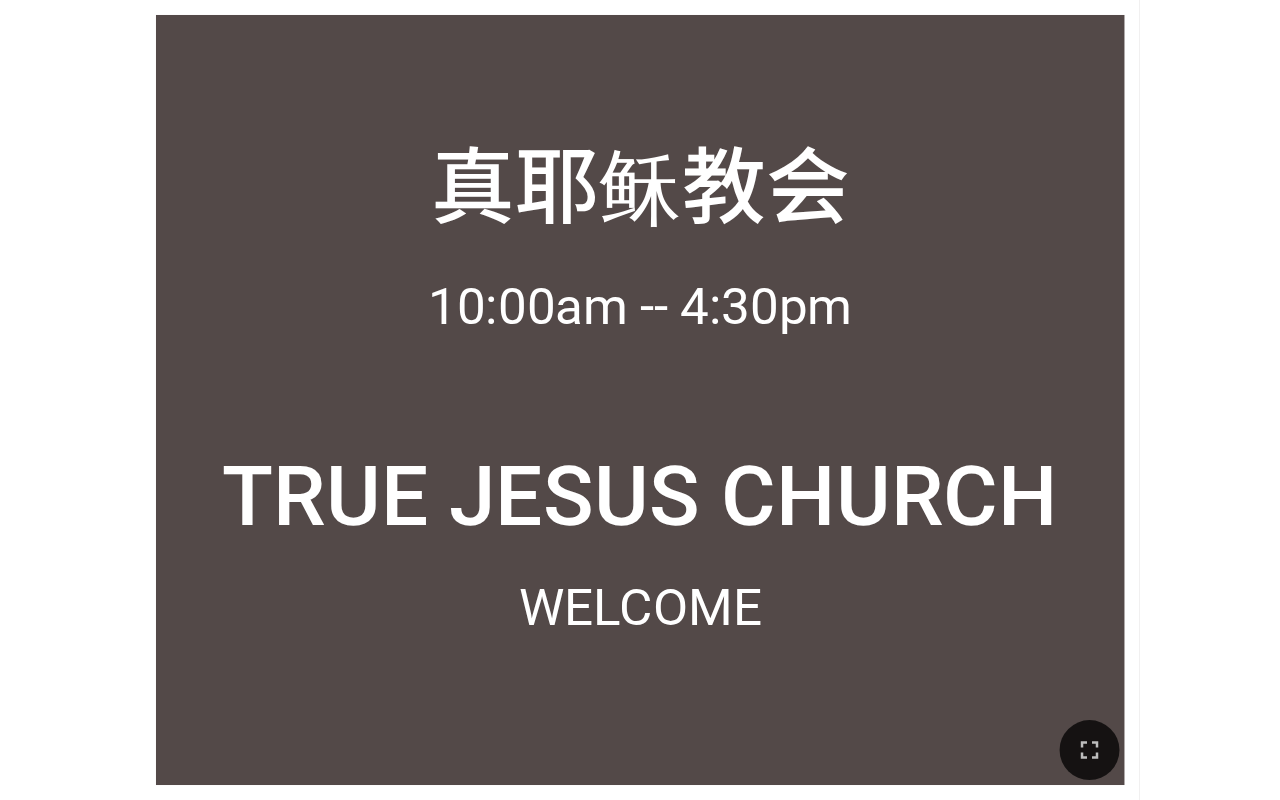 scroll, scrollTop: 0, scrollLeft: 0, axis: both 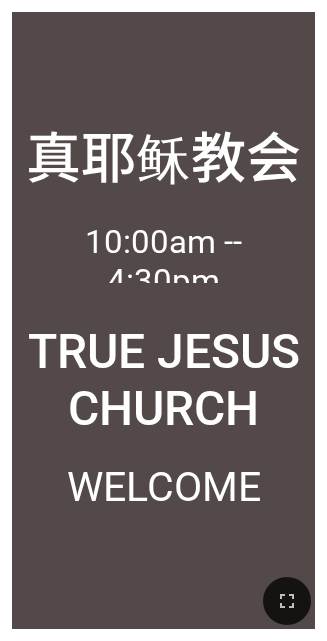click at bounding box center (163, 601) 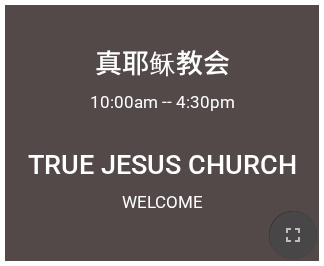 click 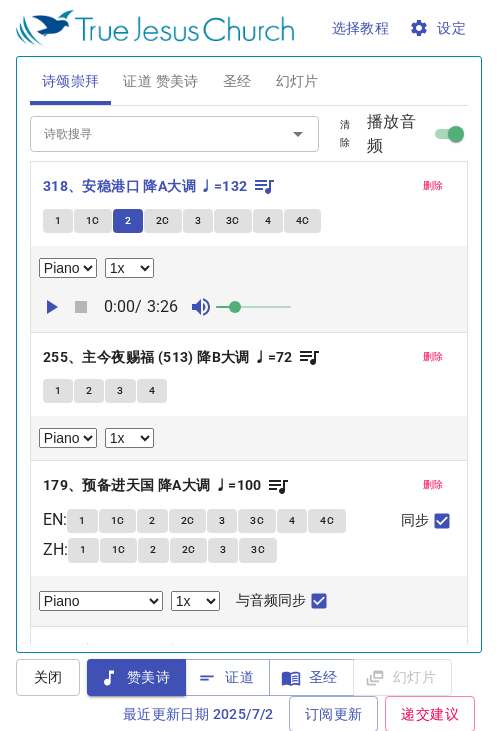 select on "1" 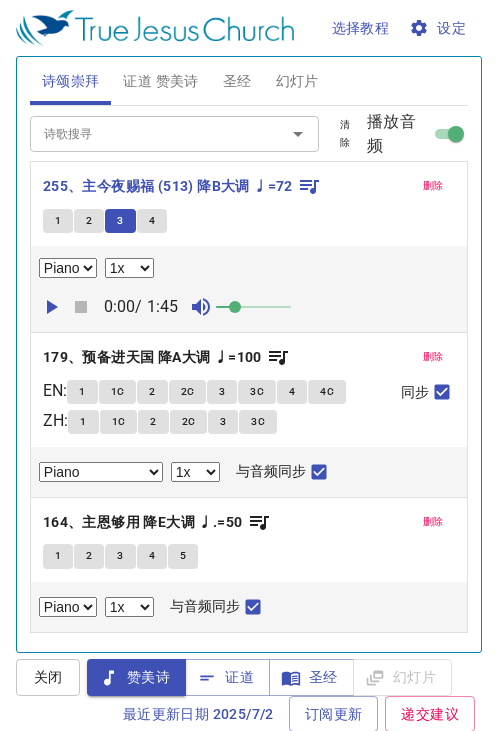 select on "1" 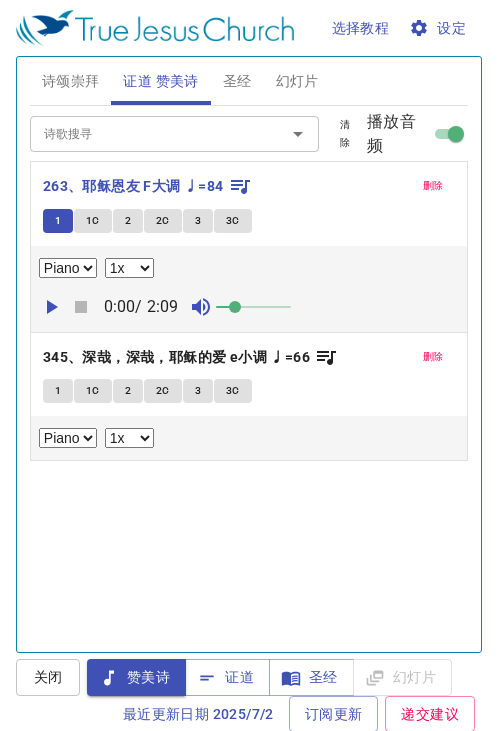 select on "1" 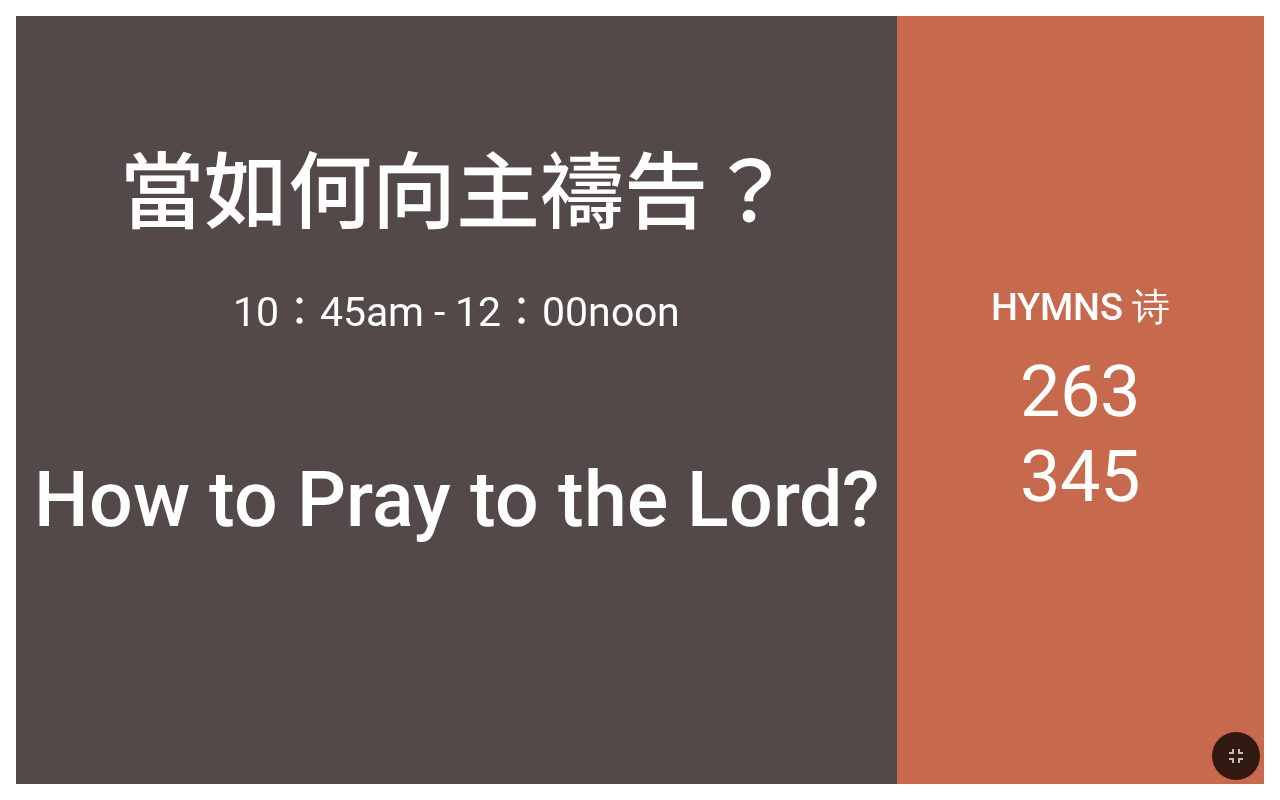 scroll, scrollTop: 0, scrollLeft: 0, axis: both 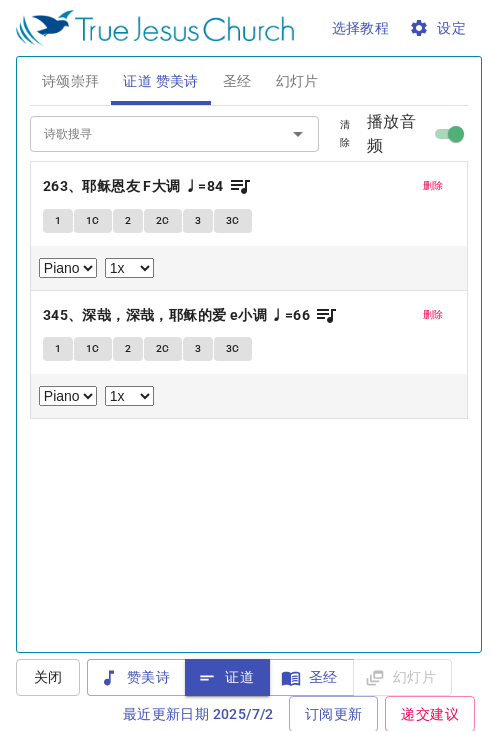 select on "1" 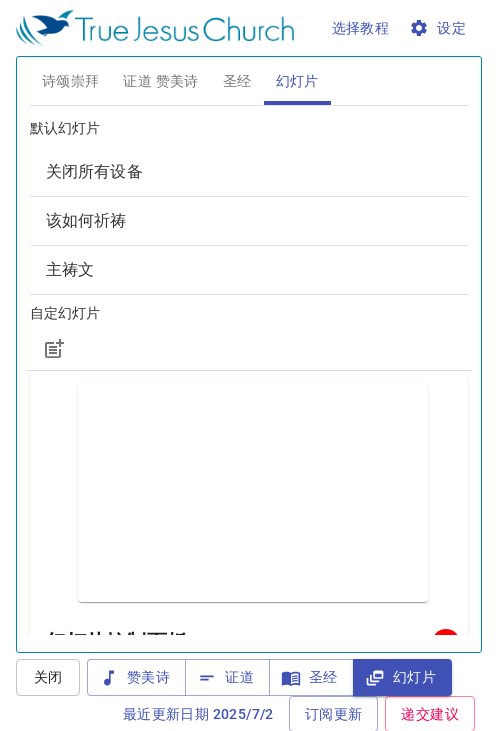 scroll, scrollTop: 0, scrollLeft: 0, axis: both 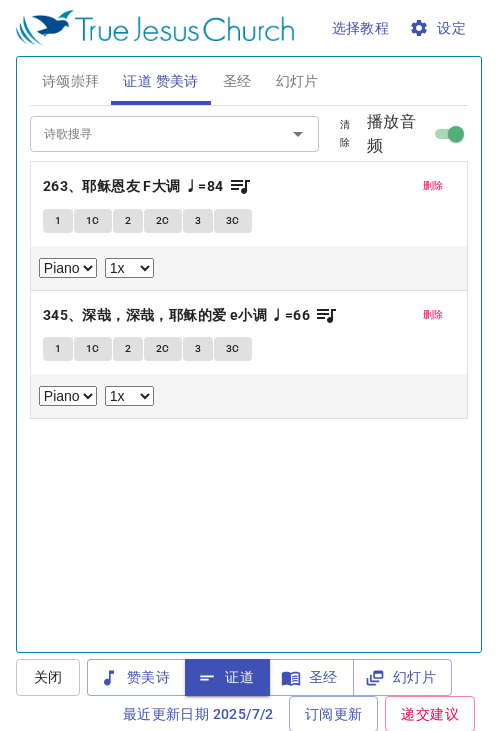 select on "1" 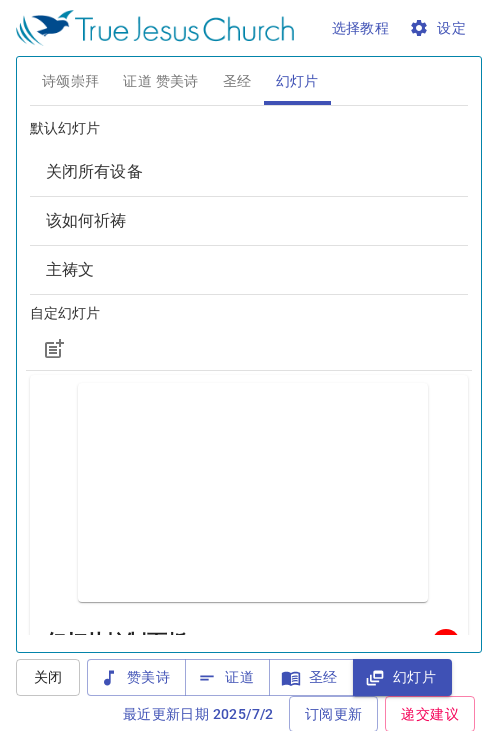 scroll, scrollTop: 0, scrollLeft: 0, axis: both 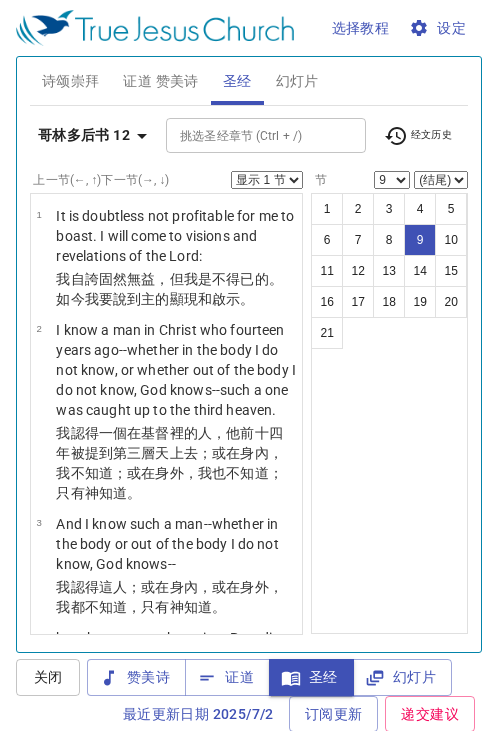 select on "9" 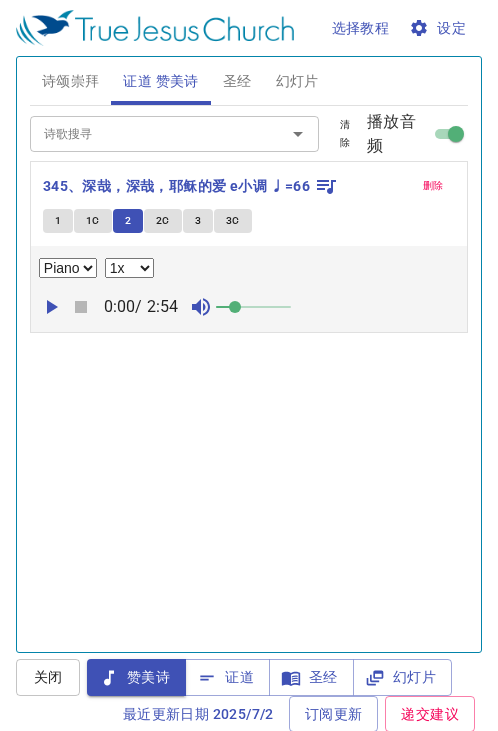 select on "1" 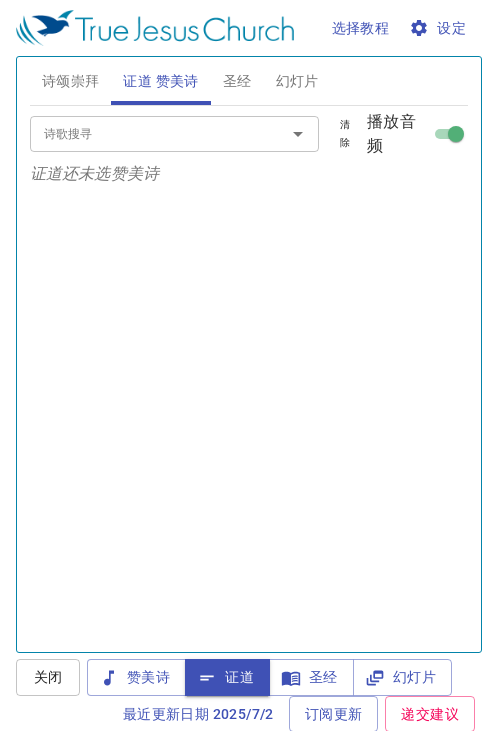 scroll, scrollTop: 0, scrollLeft: 0, axis: both 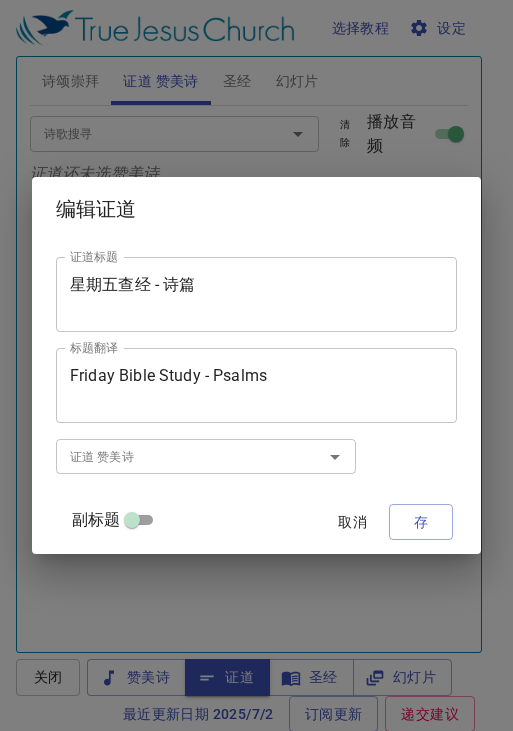 click on "副标题" at bounding box center (132, 524) 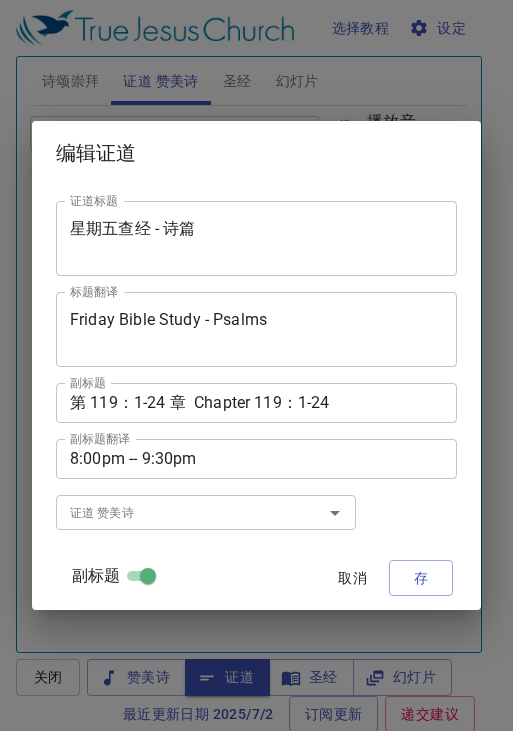 scroll, scrollTop: 595, scrollLeft: 0, axis: vertical 